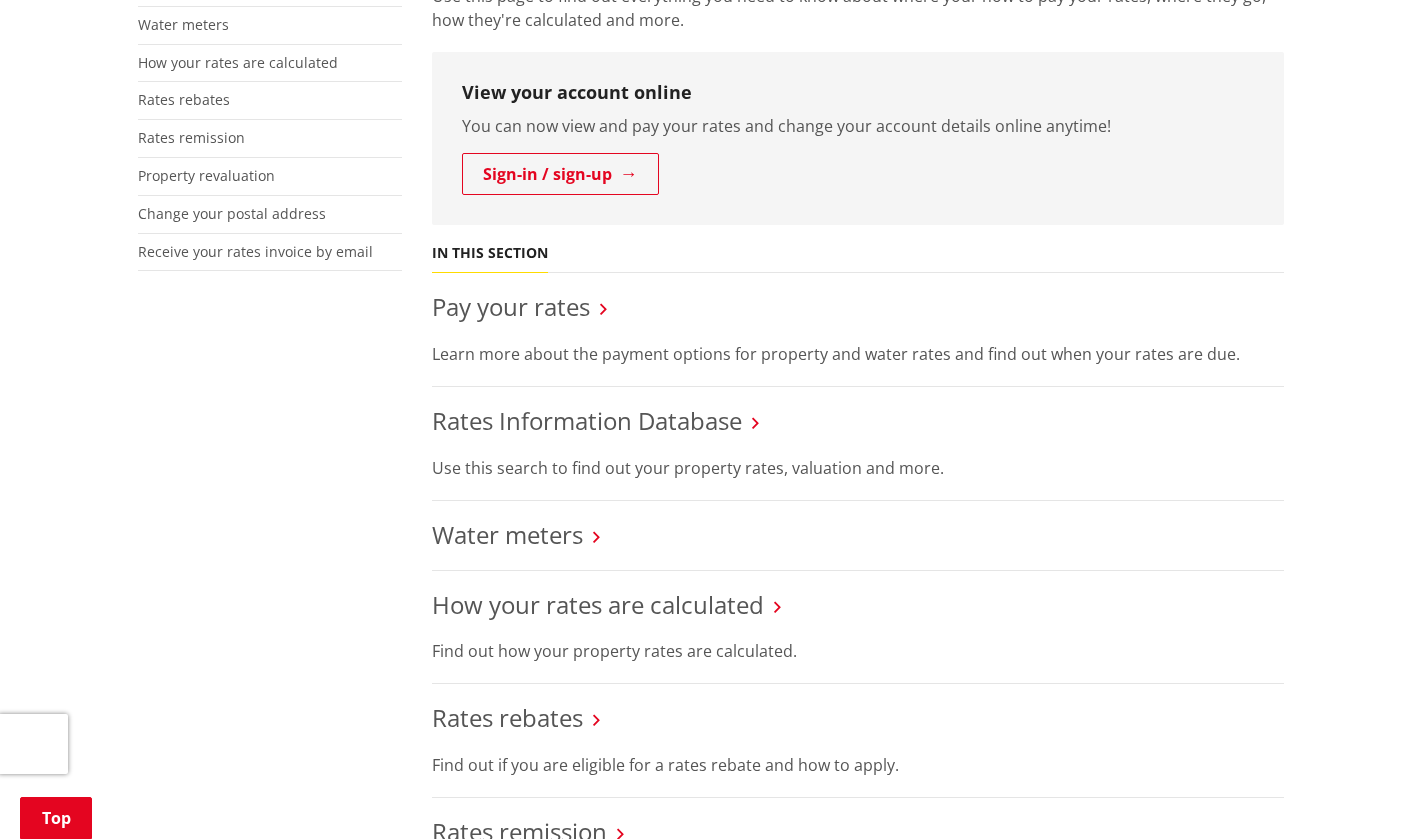 scroll, scrollTop: 600, scrollLeft: 0, axis: vertical 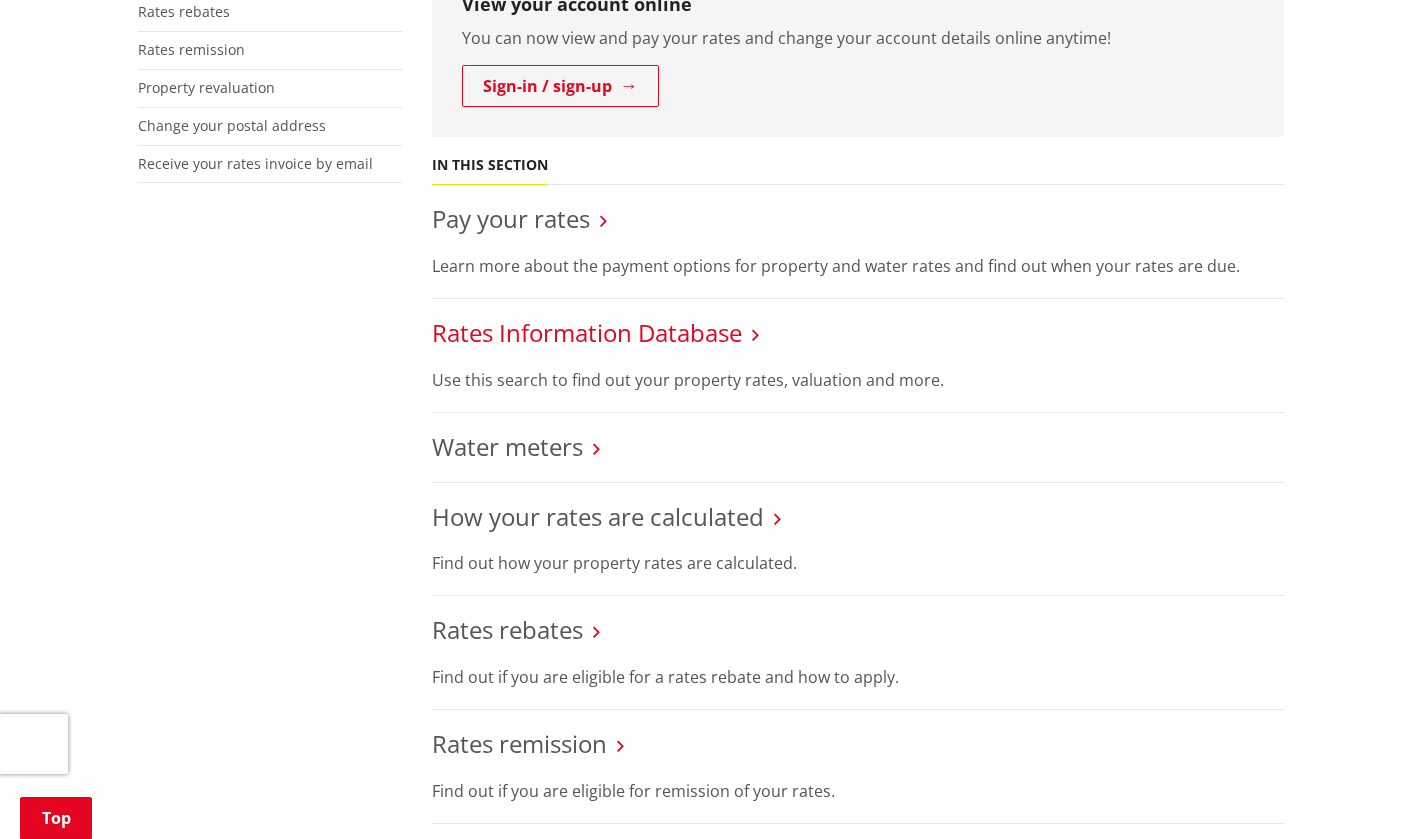 click on "Rates Information Database" at bounding box center (587, 332) 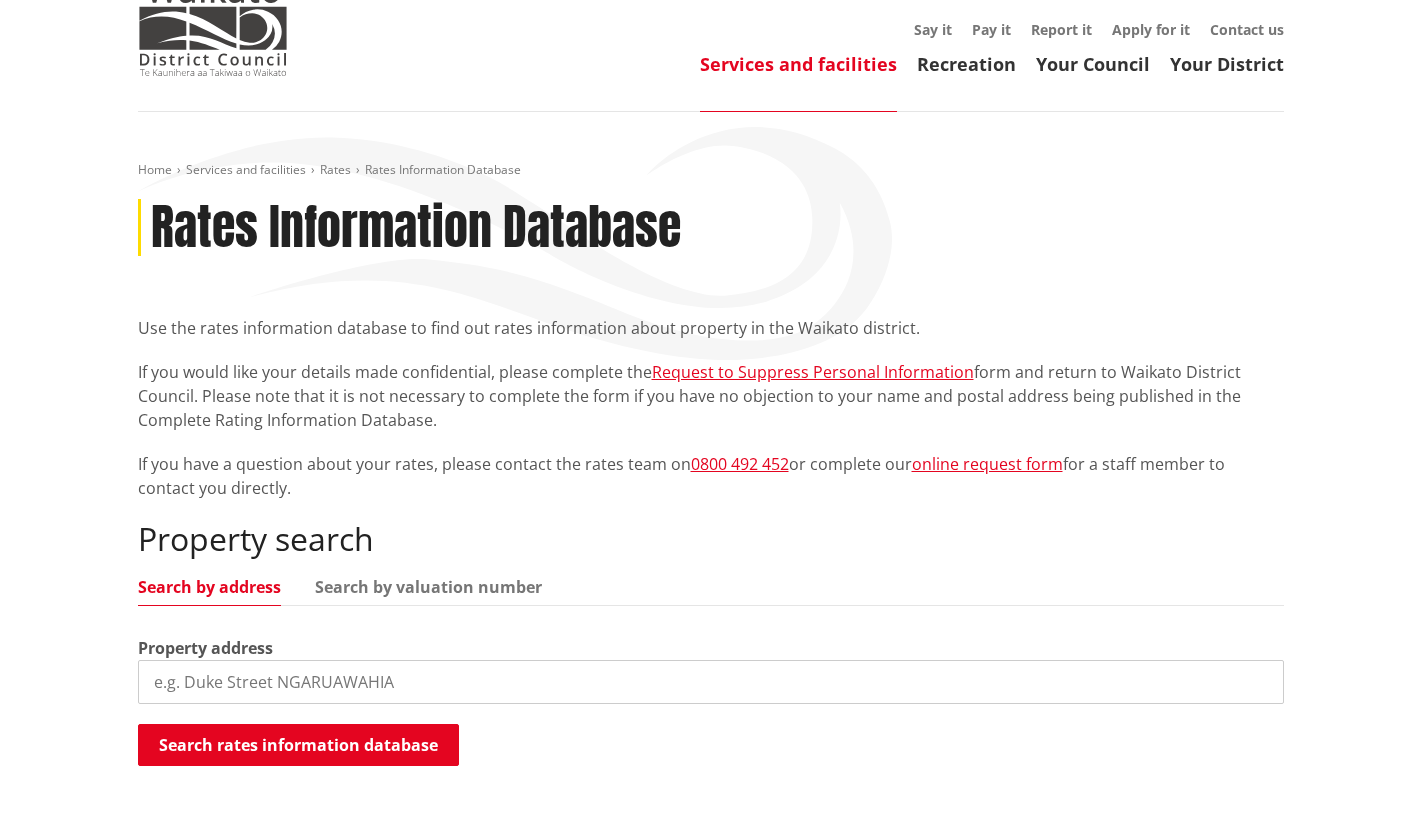 scroll, scrollTop: 200, scrollLeft: 0, axis: vertical 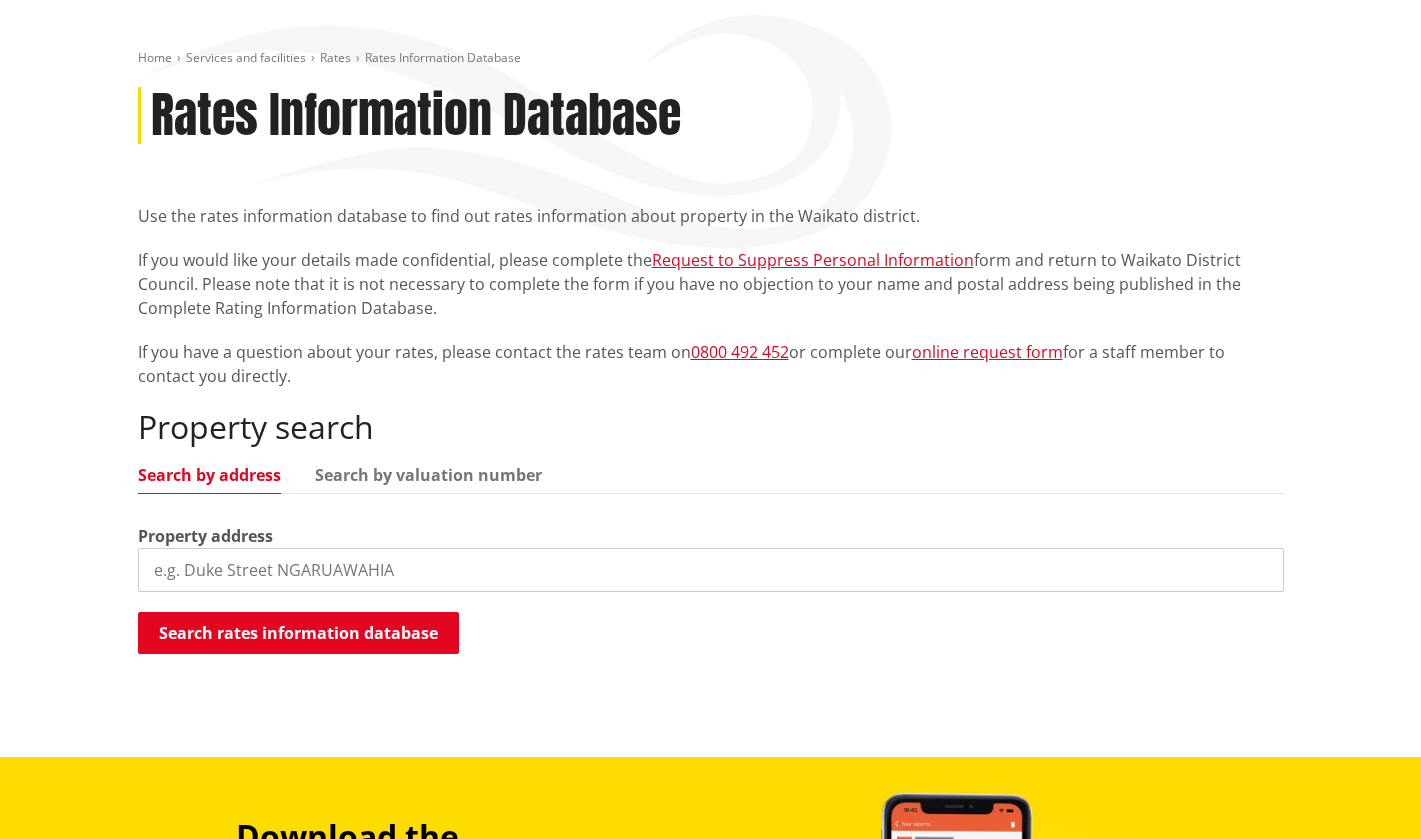 click at bounding box center (711, 570) 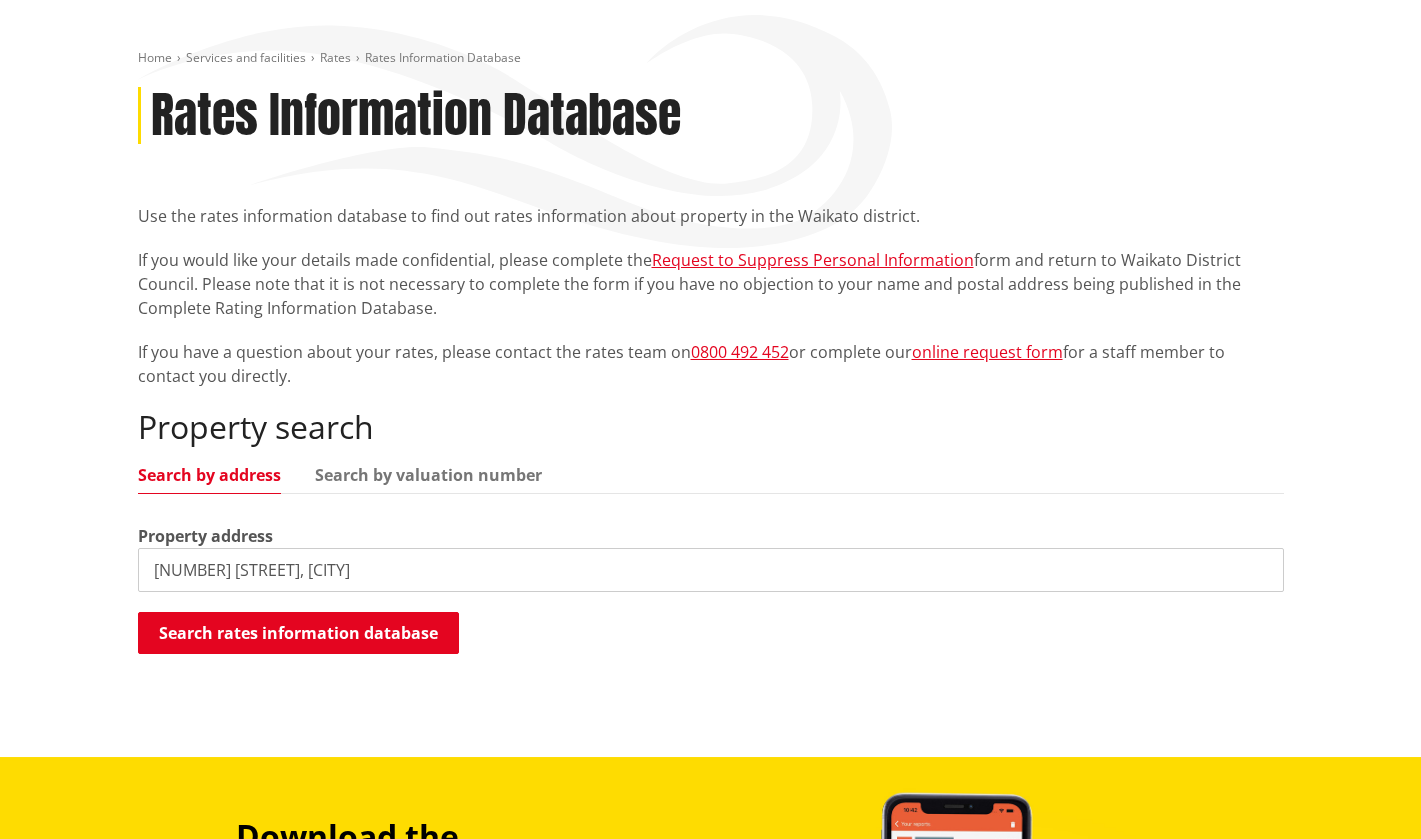 drag, startPoint x: 270, startPoint y: 576, endPoint x: 723, endPoint y: 547, distance: 453.9273 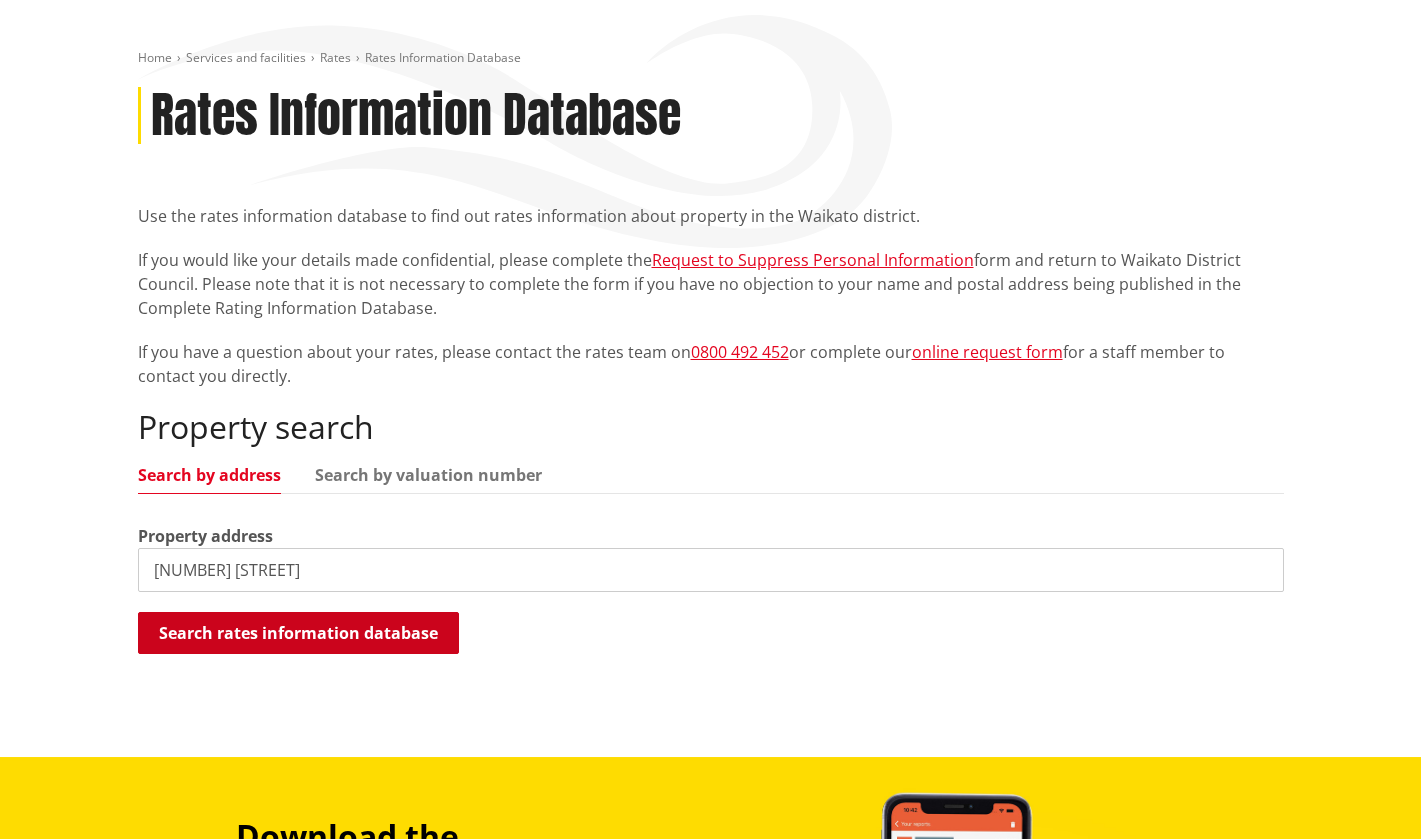 click on "Search rates information database" at bounding box center (298, 633) 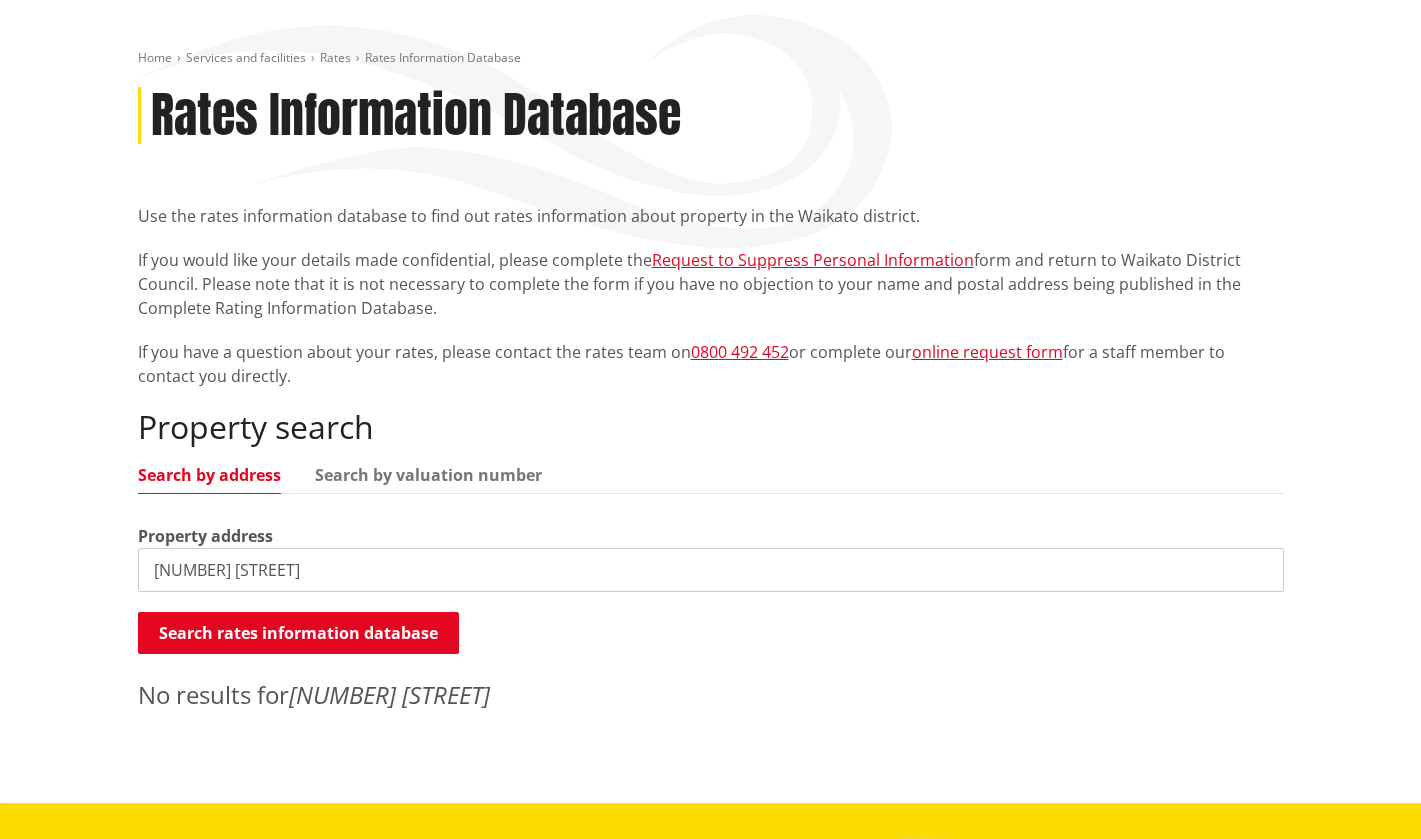 click on "[NUMBER] [STREET]" at bounding box center [711, 570] 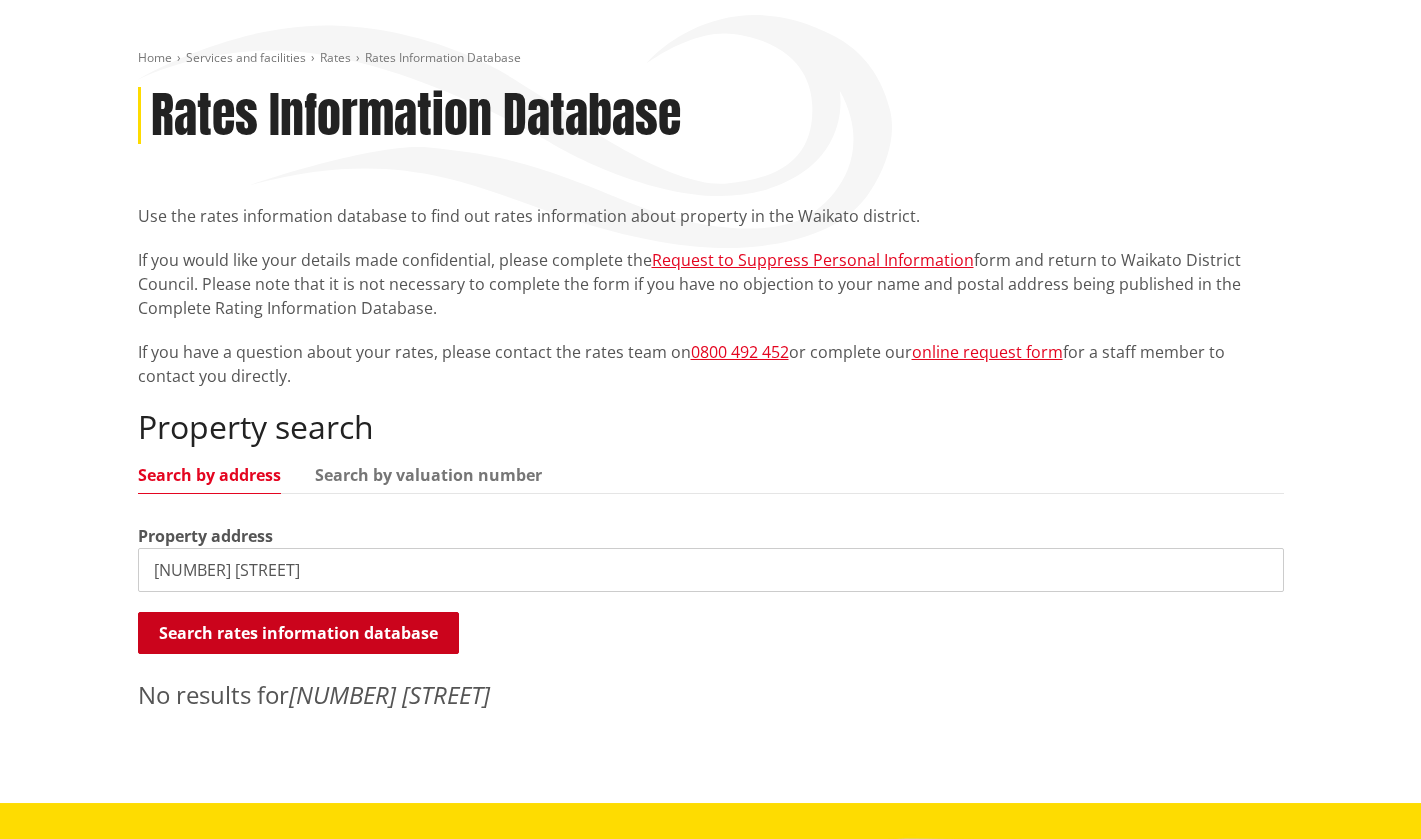 click on "Search rates information database" at bounding box center [298, 633] 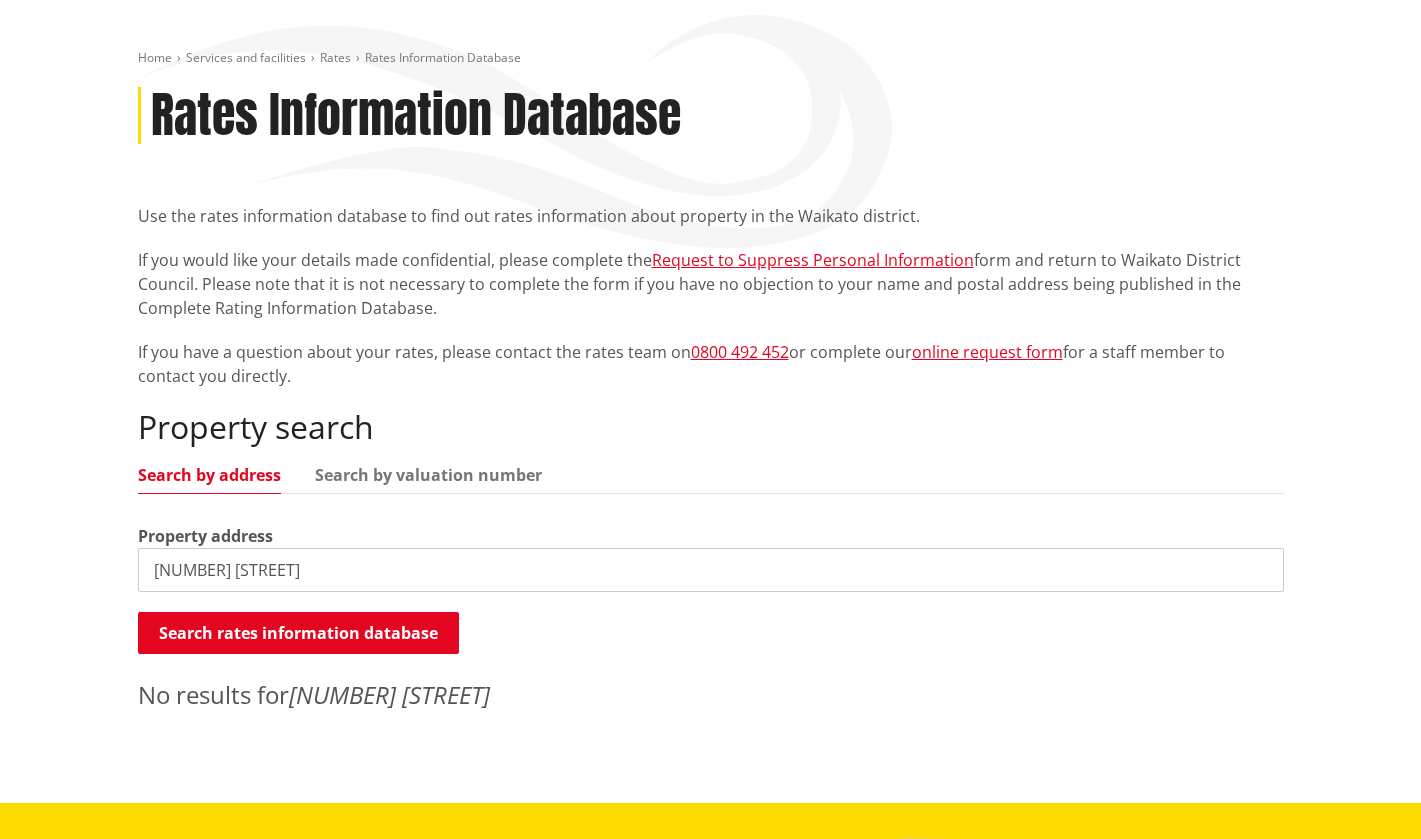 click on "8 East Ridge Grove" at bounding box center [711, 570] 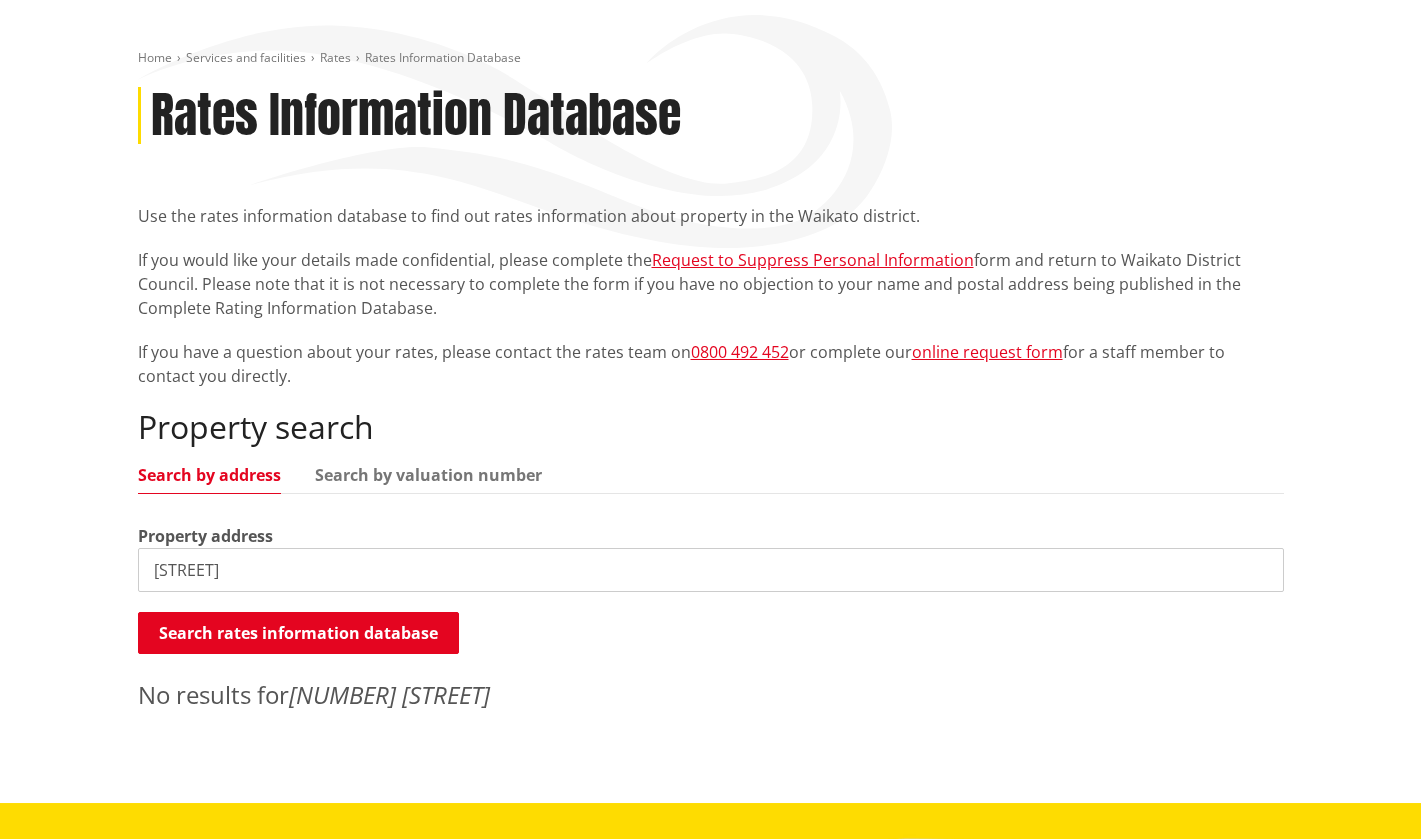 click on "East Ridge Grove" at bounding box center (711, 570) 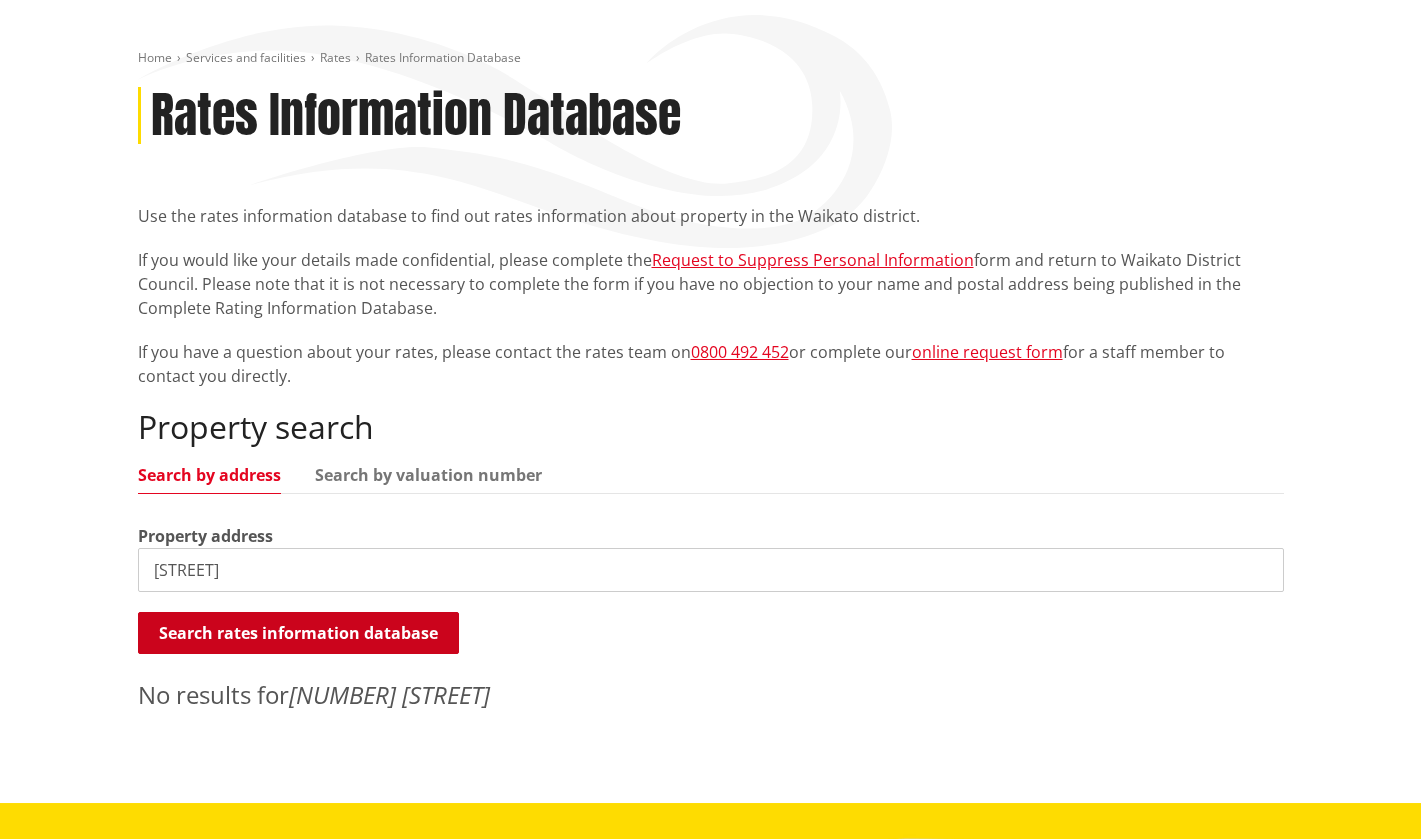 type on "East Ridge" 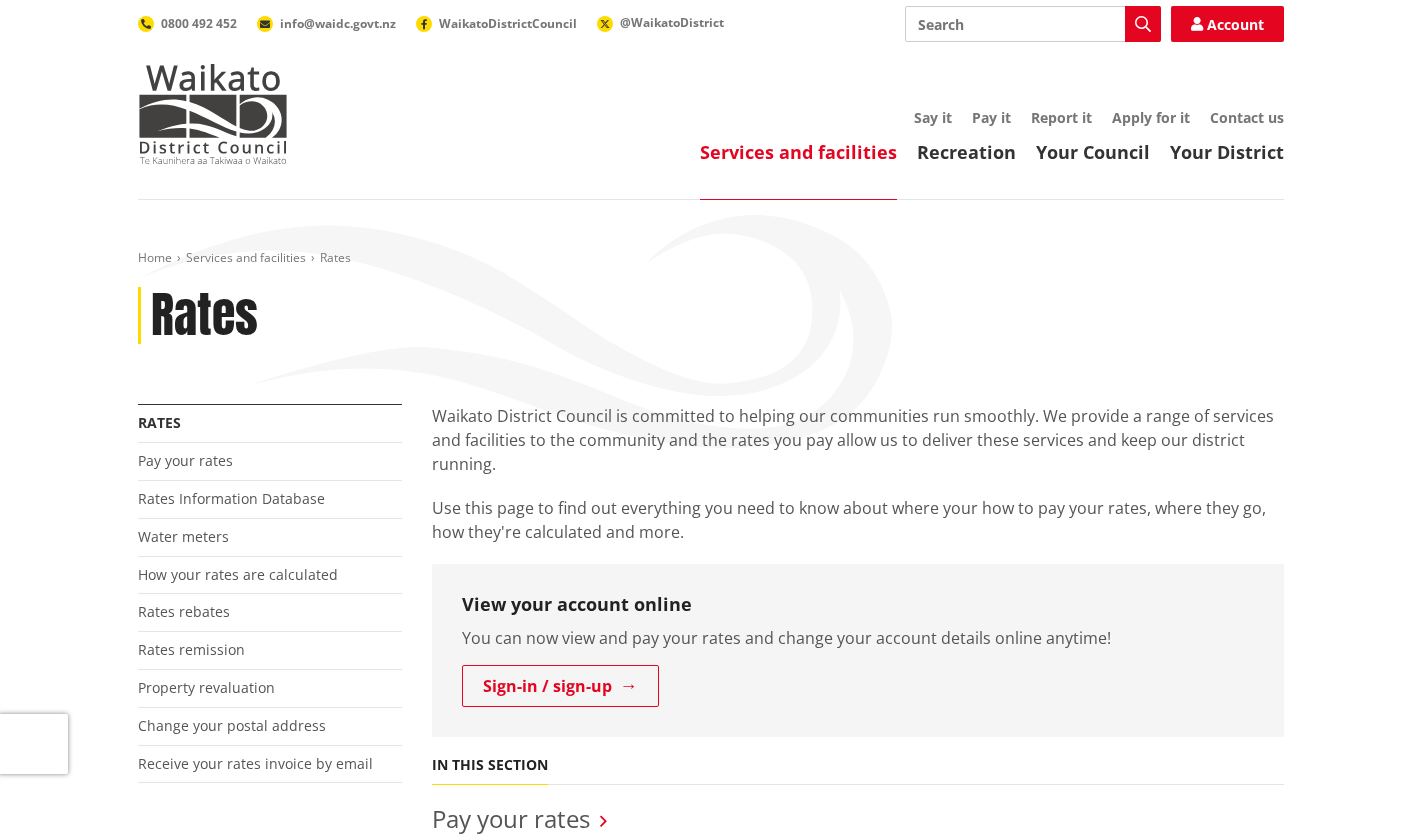 scroll, scrollTop: 600, scrollLeft: 0, axis: vertical 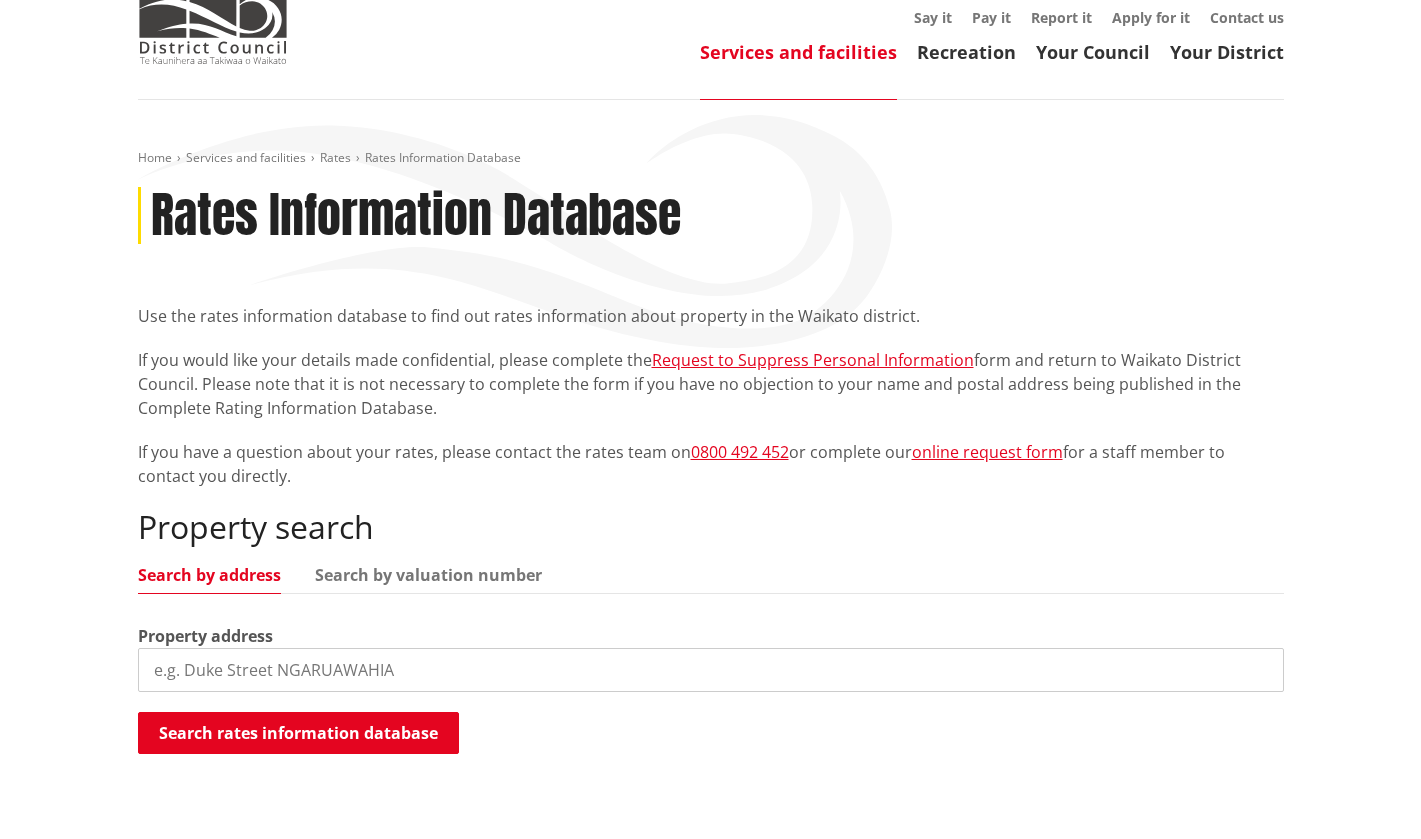 click at bounding box center (711, 670) 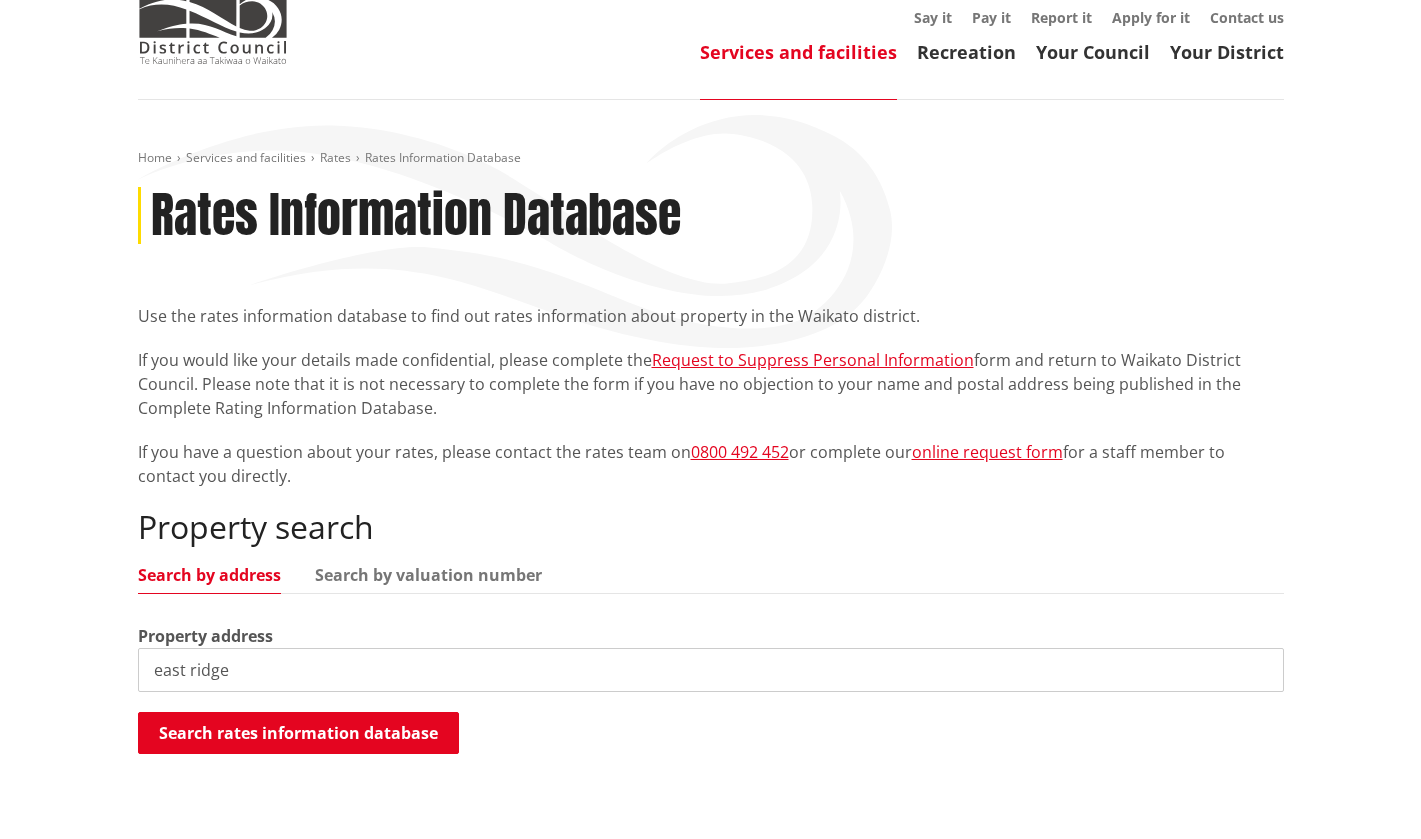 type on "east ridge" 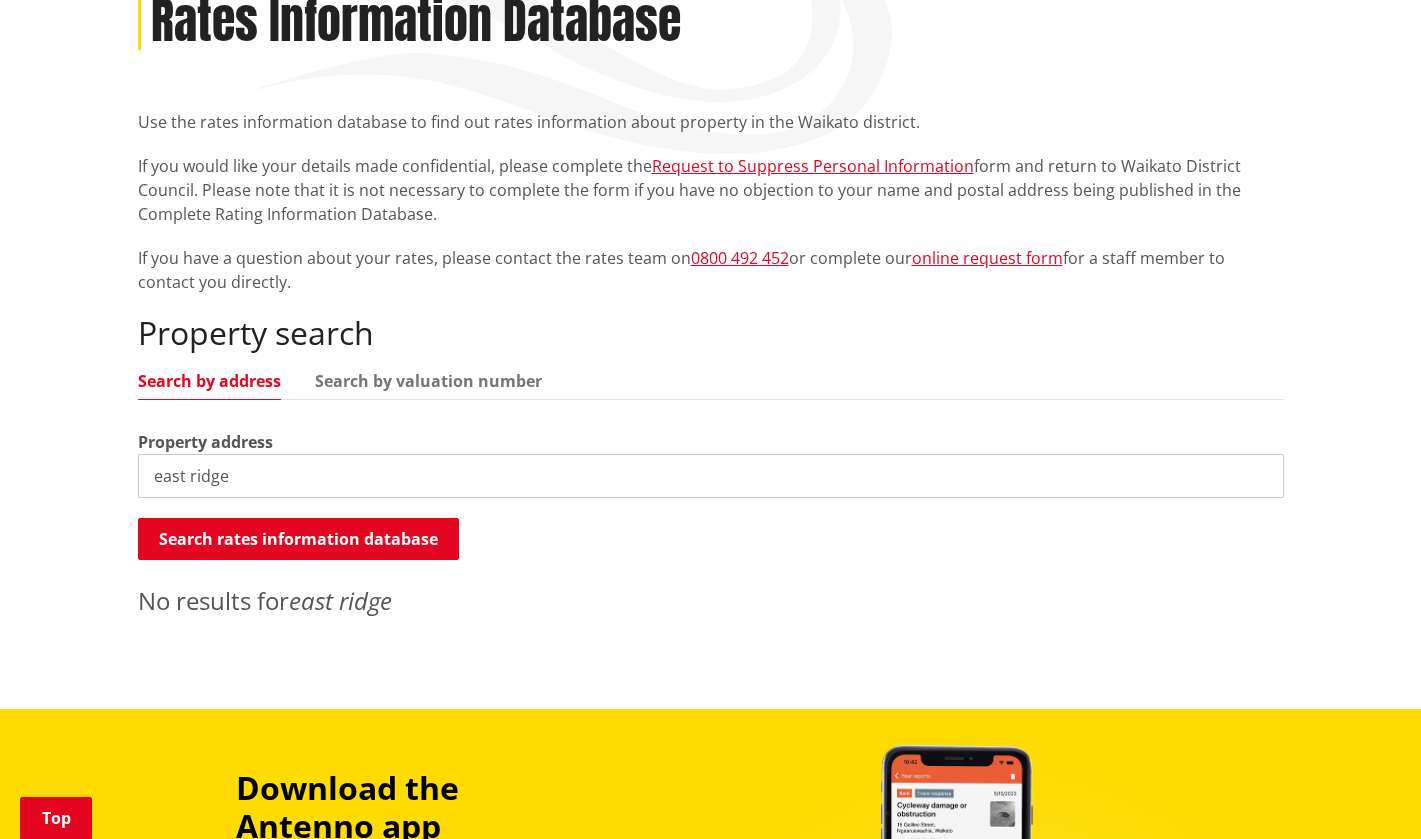 scroll, scrollTop: 300, scrollLeft: 0, axis: vertical 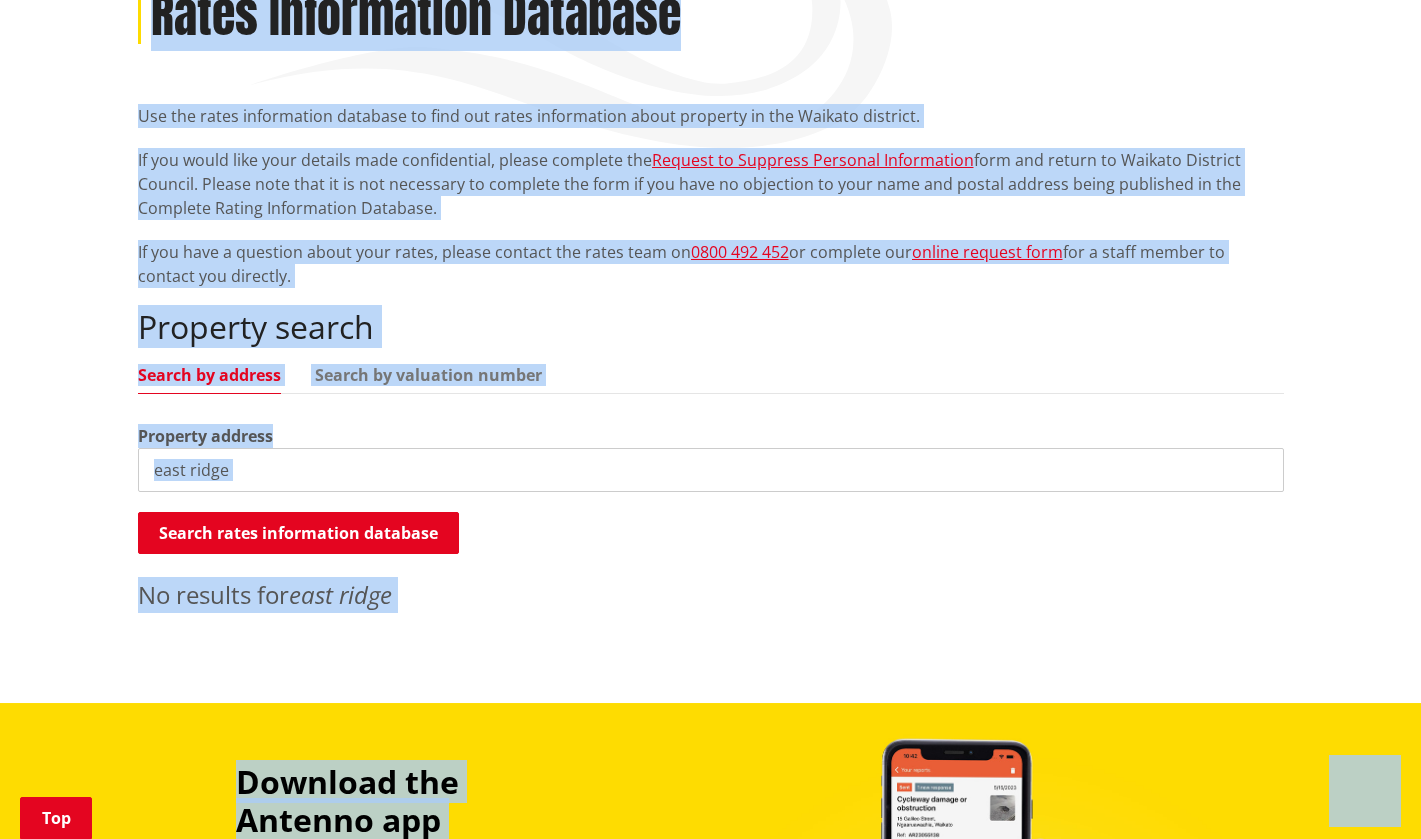 click on "east ridge" at bounding box center (711, 470) 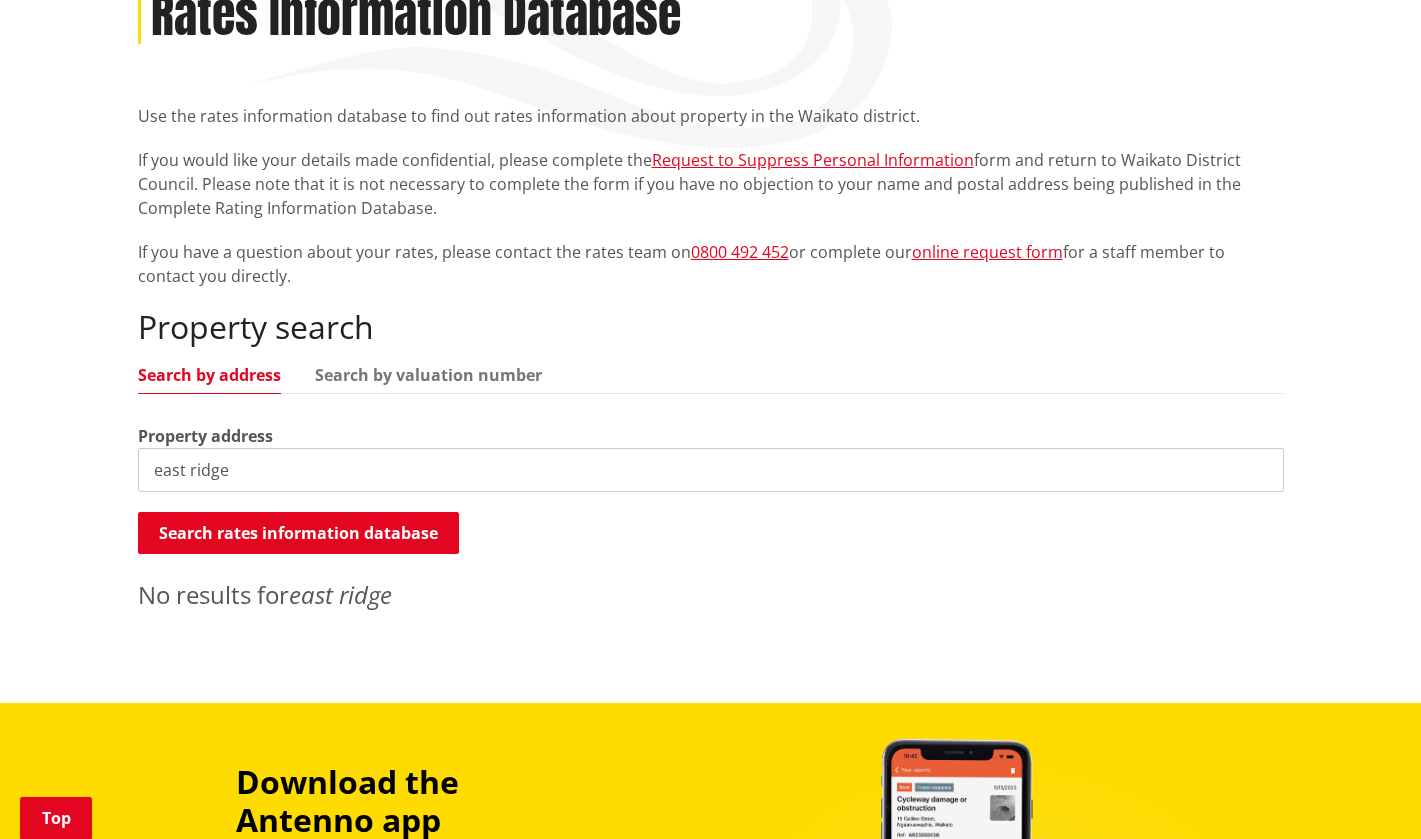 click on "east ridge" at bounding box center [711, 470] 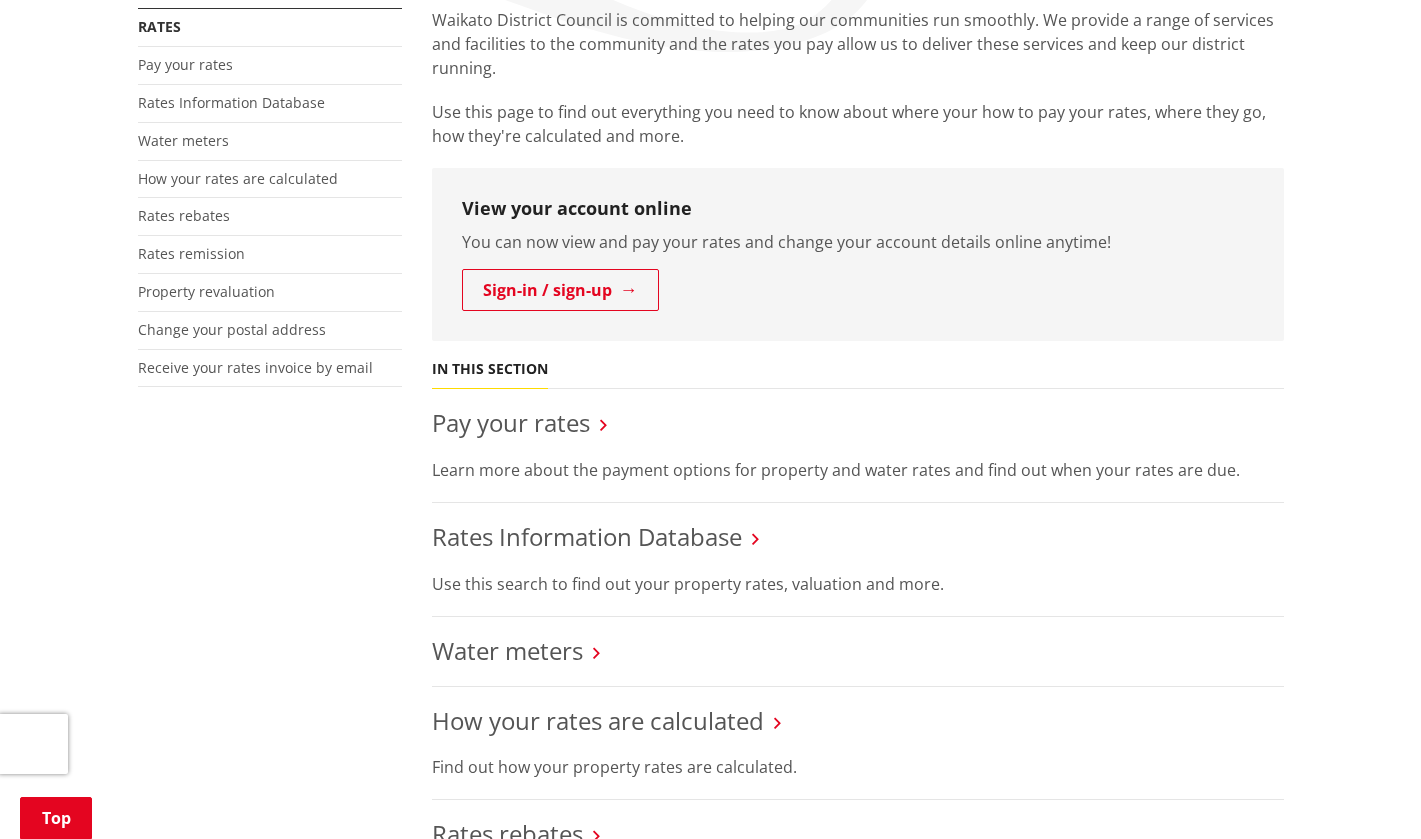 scroll, scrollTop: 400, scrollLeft: 0, axis: vertical 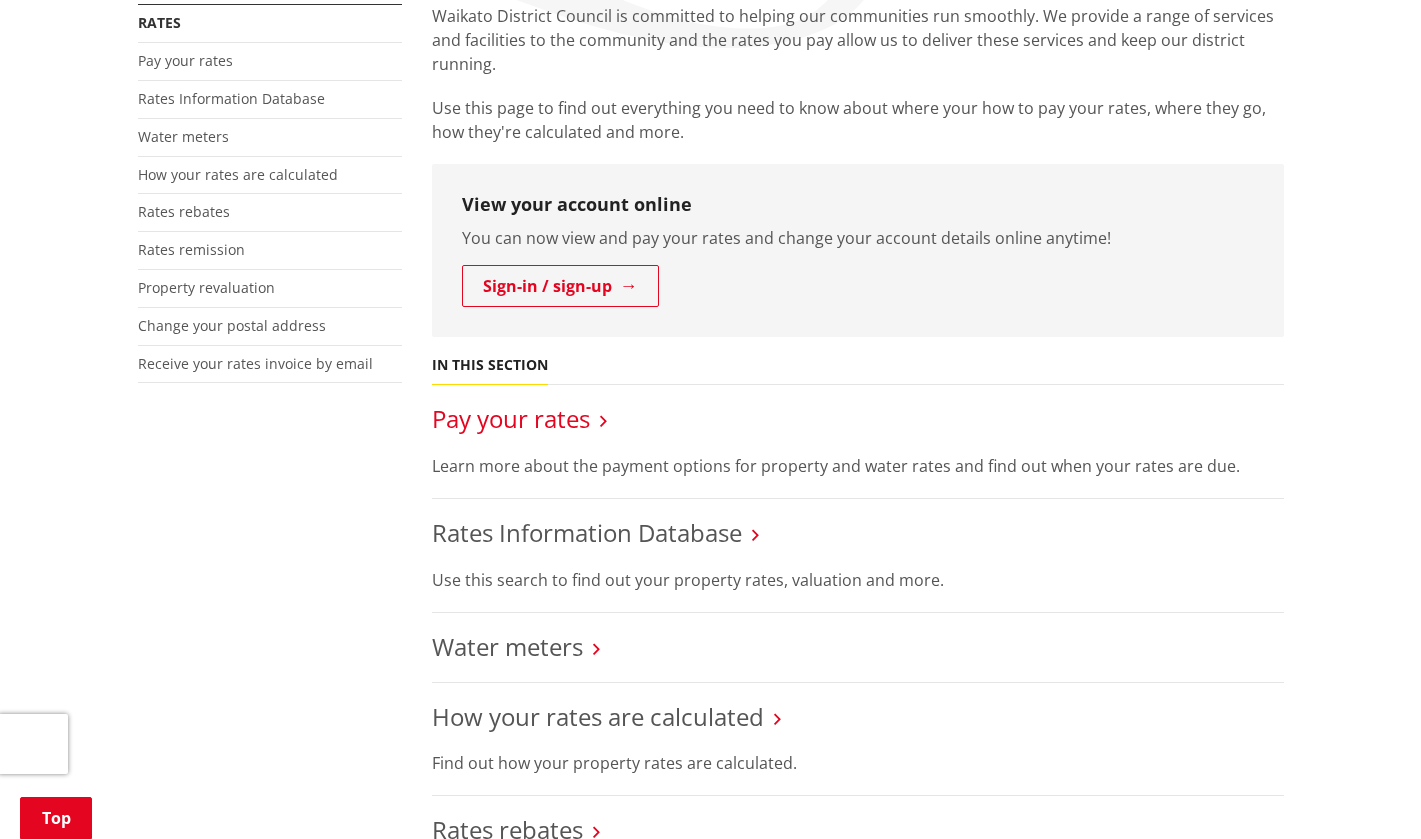 click on "Pay your rates" at bounding box center (511, 418) 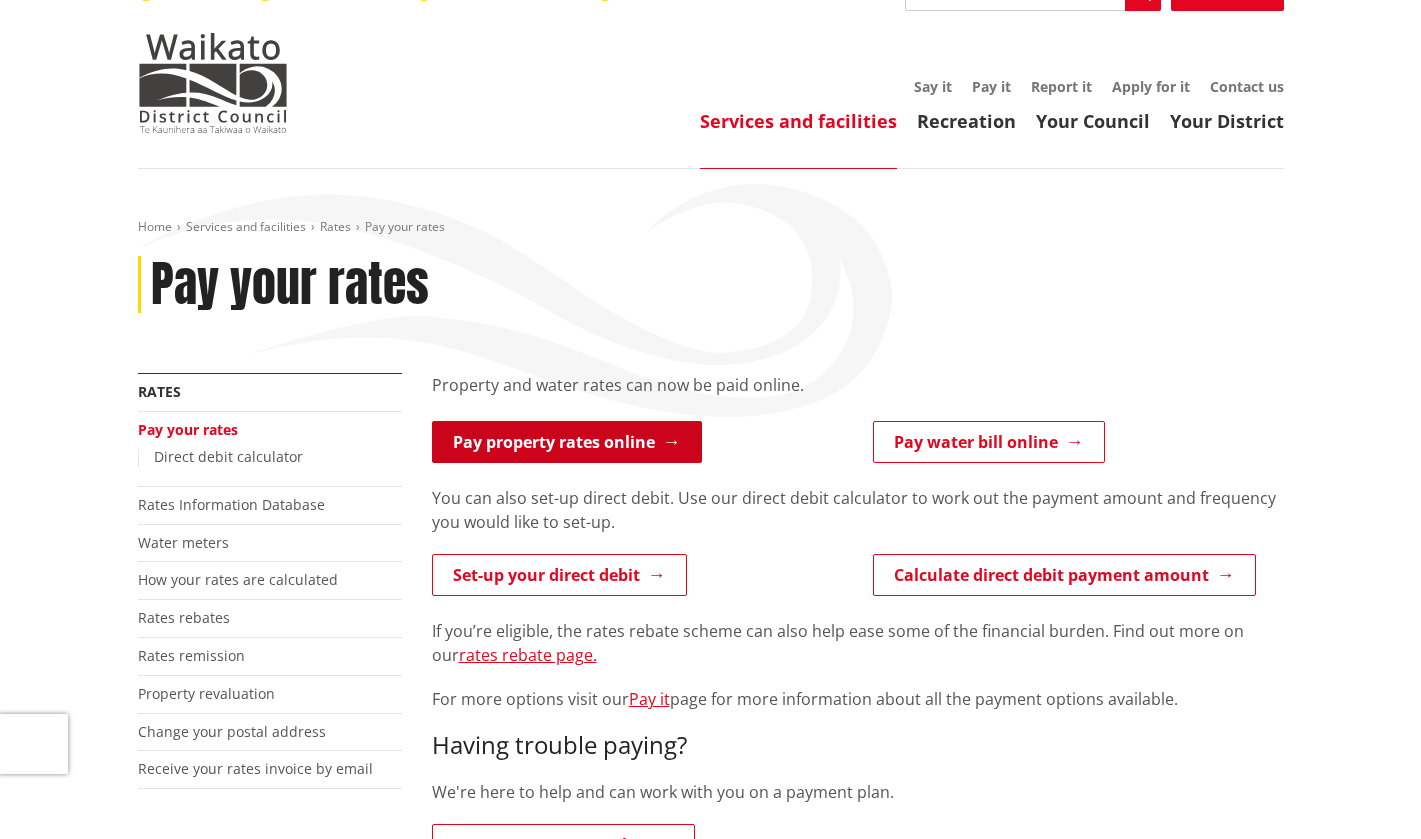 scroll, scrollTop: 400, scrollLeft: 0, axis: vertical 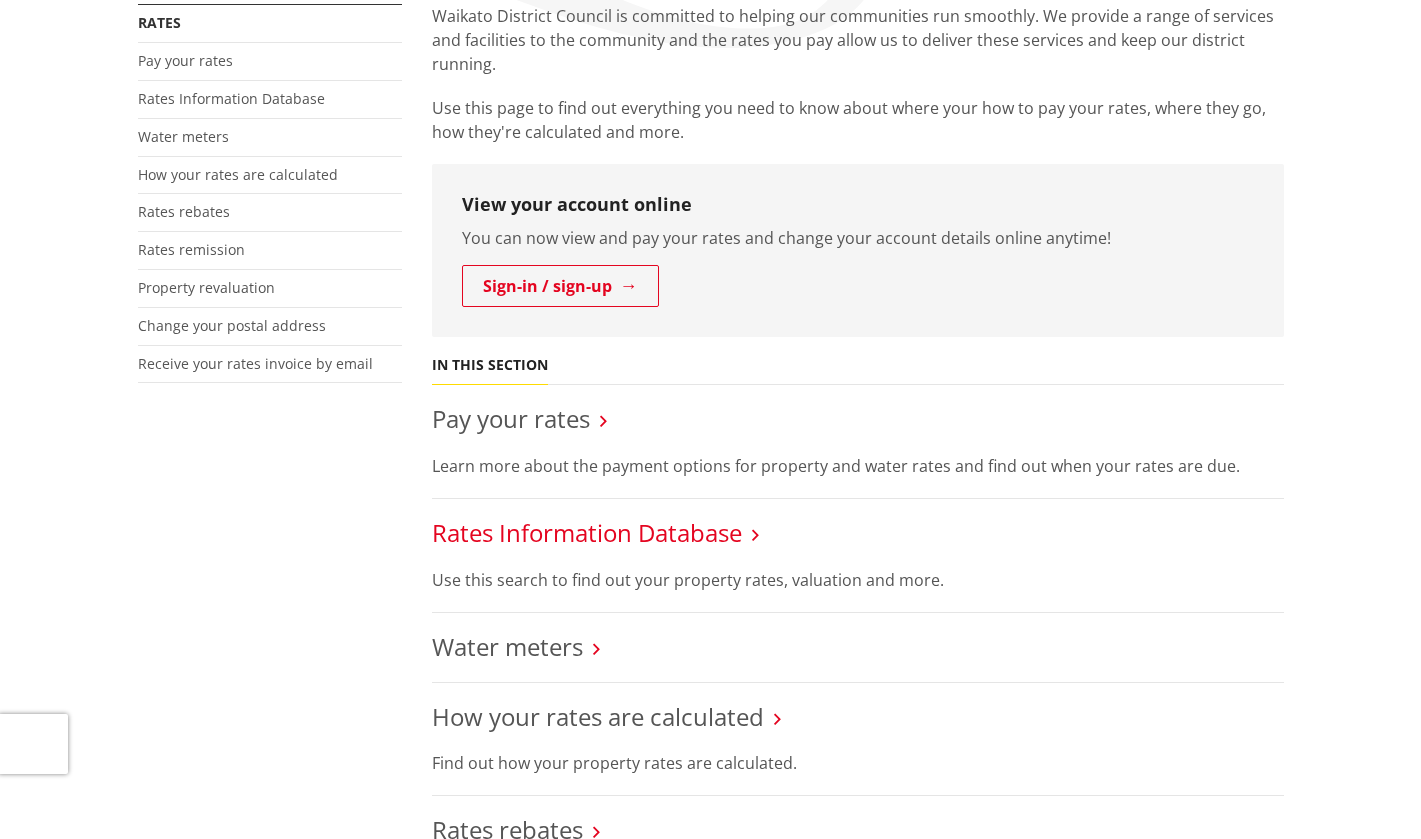 click on "Rates Information Database" at bounding box center (587, 532) 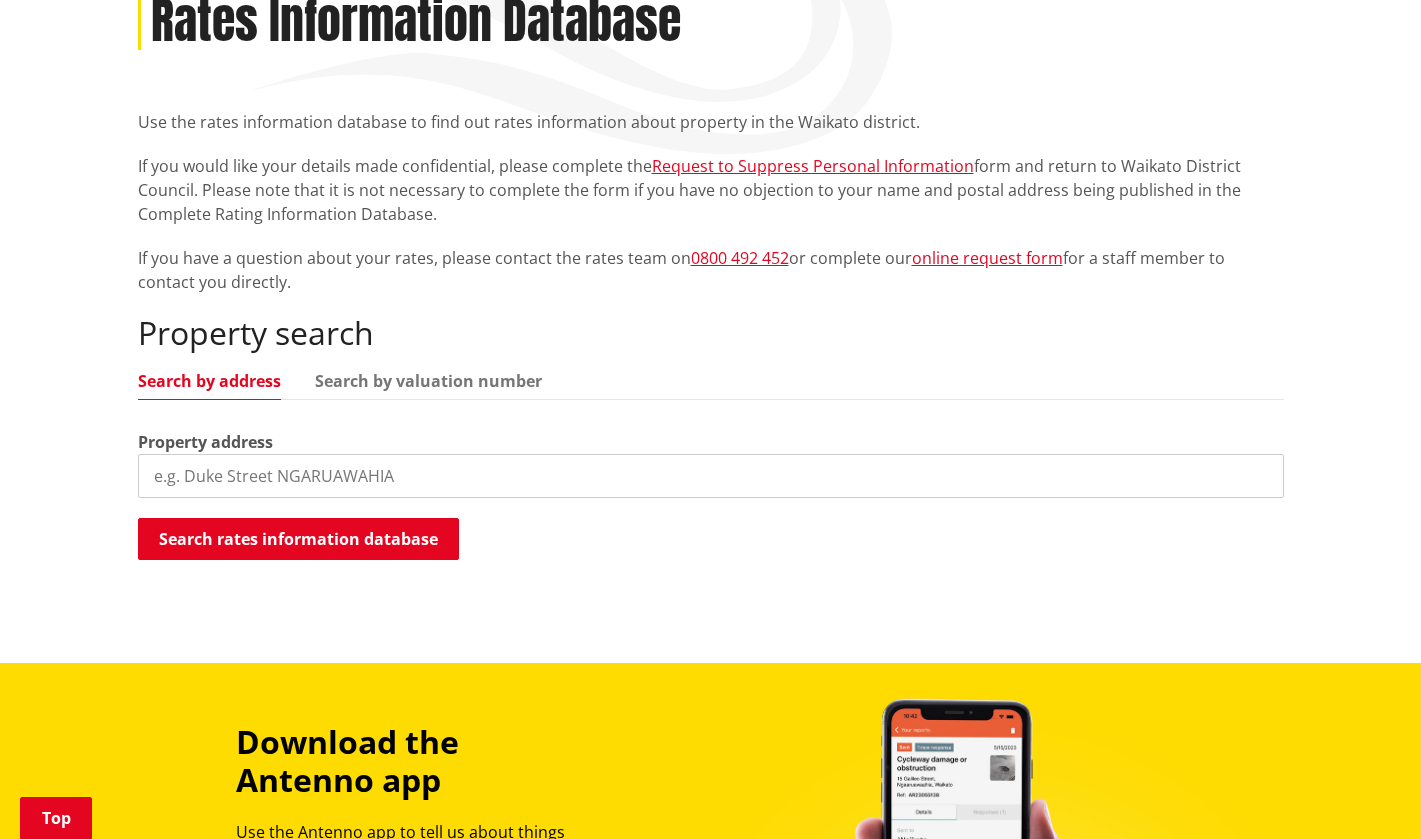 scroll, scrollTop: 300, scrollLeft: 0, axis: vertical 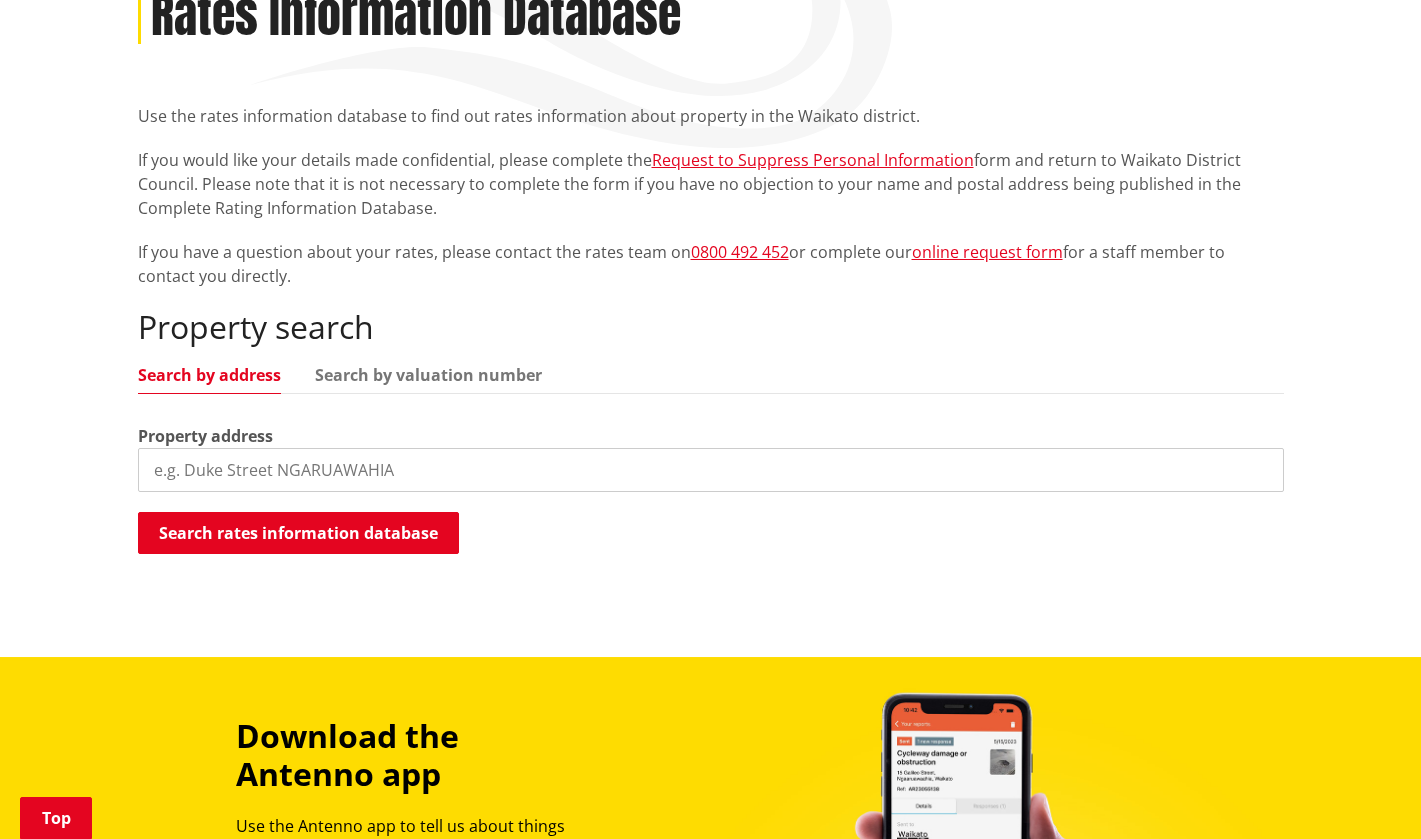click at bounding box center (711, 470) 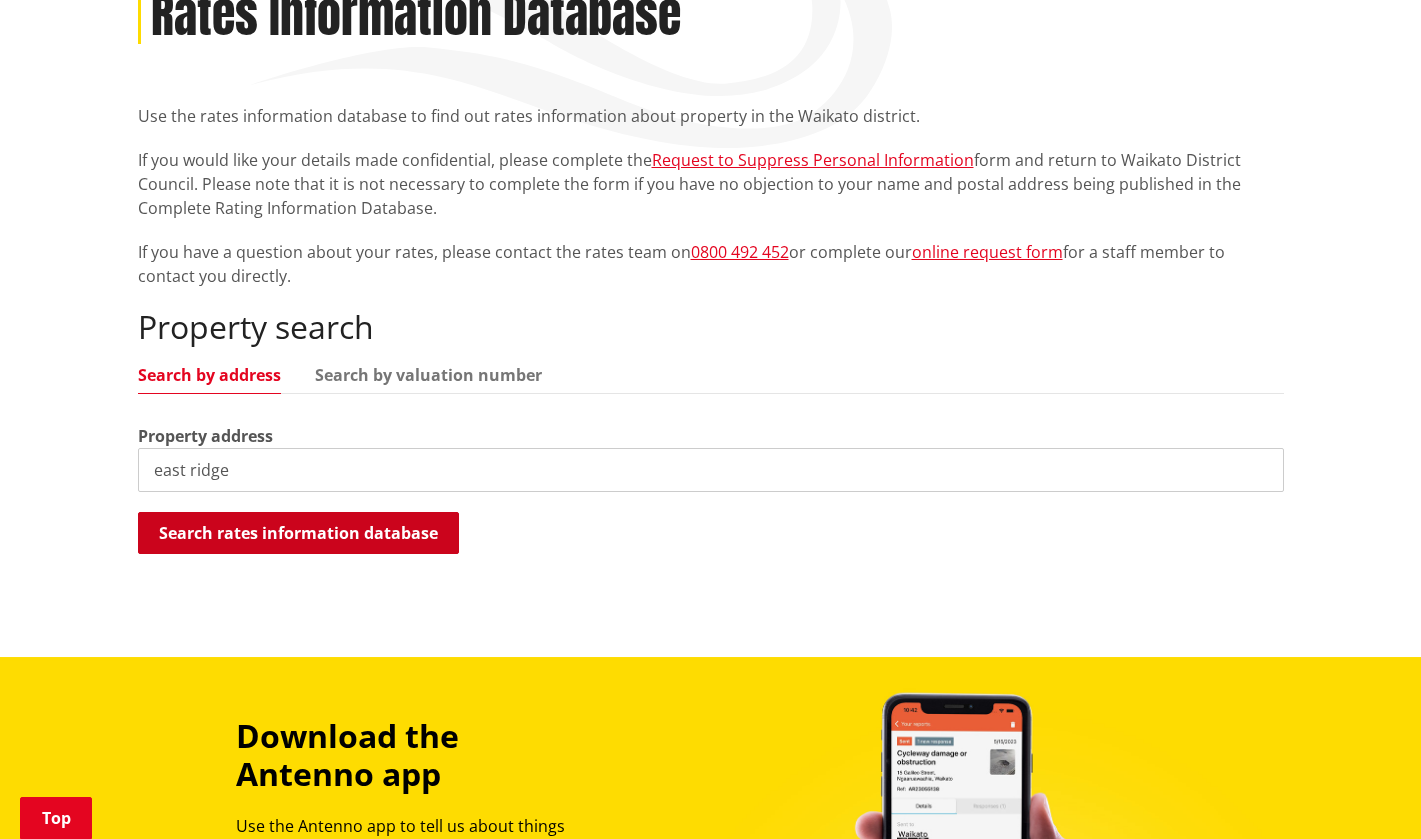 type on "east ridge" 